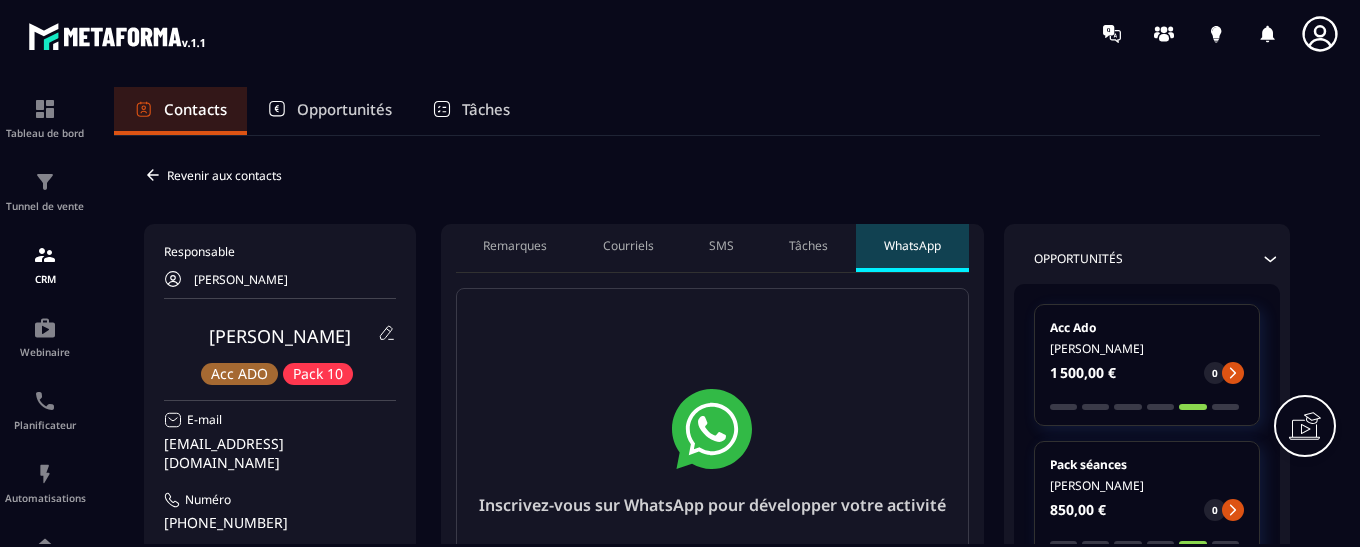 scroll, scrollTop: 0, scrollLeft: 0, axis: both 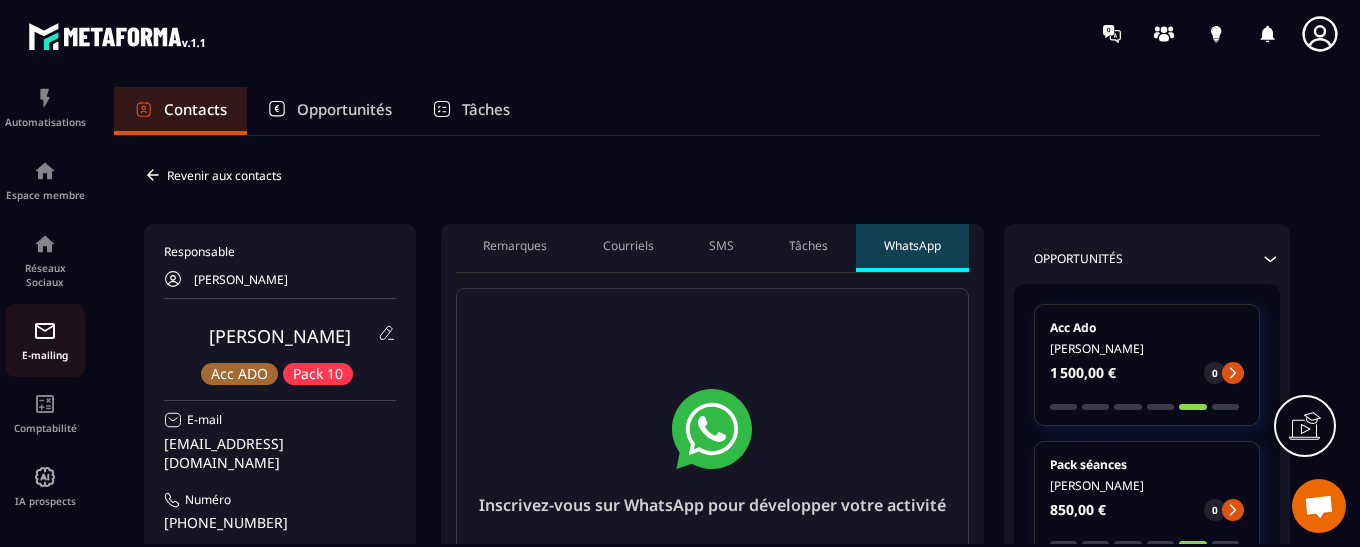 click at bounding box center (45, 331) 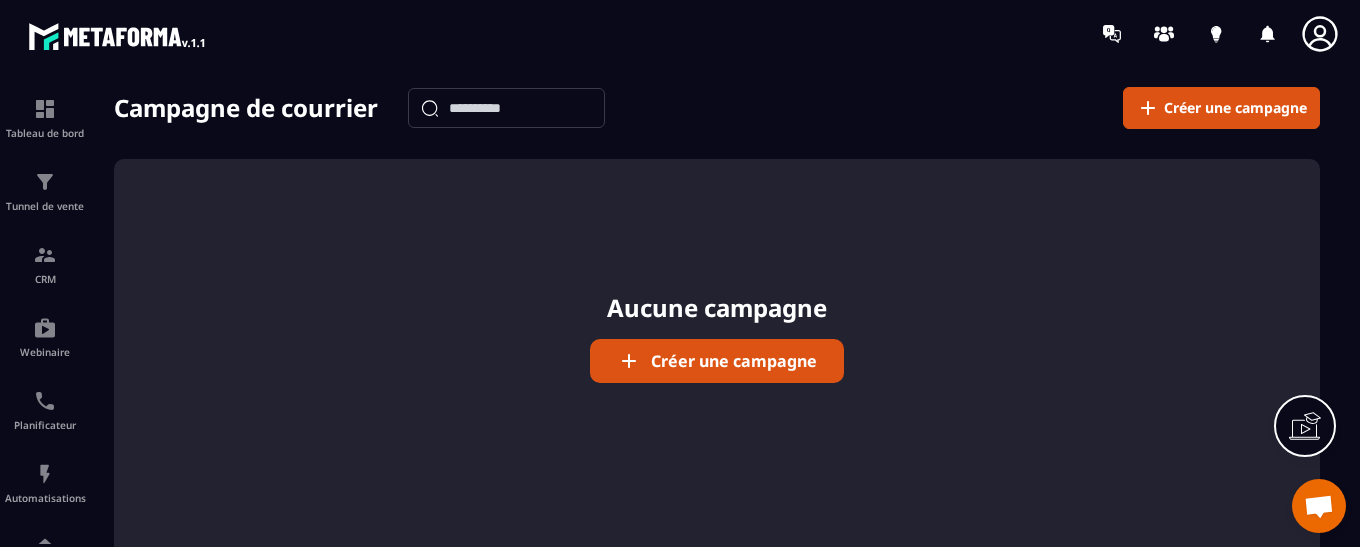 click on "Créer une campagne" at bounding box center (734, 361) 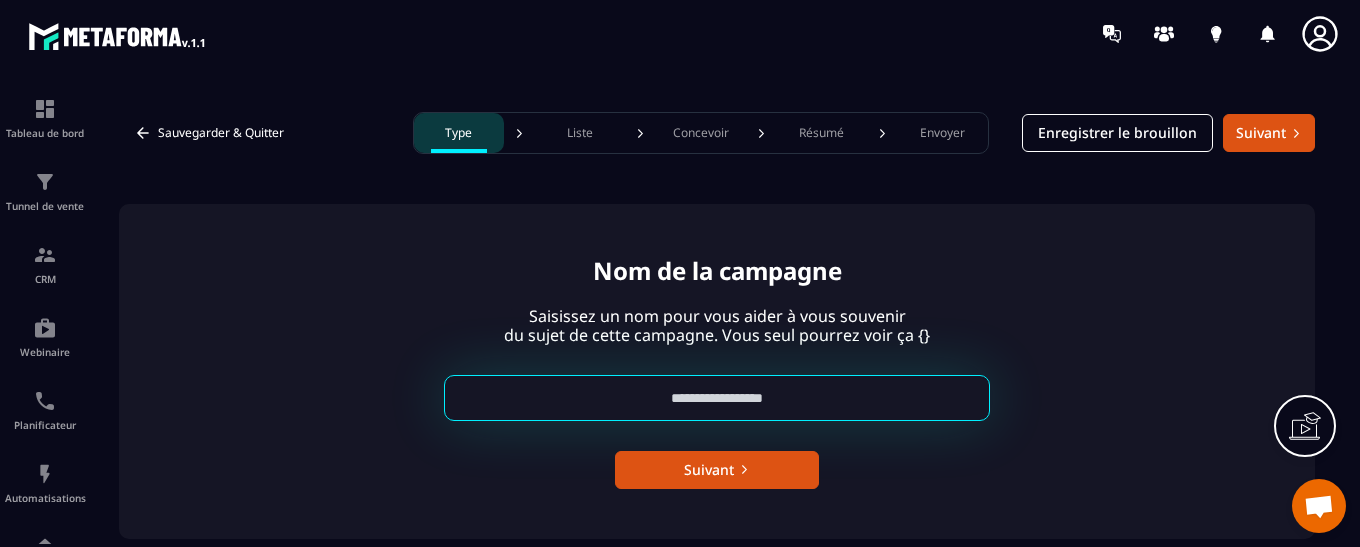 click at bounding box center (717, 398) 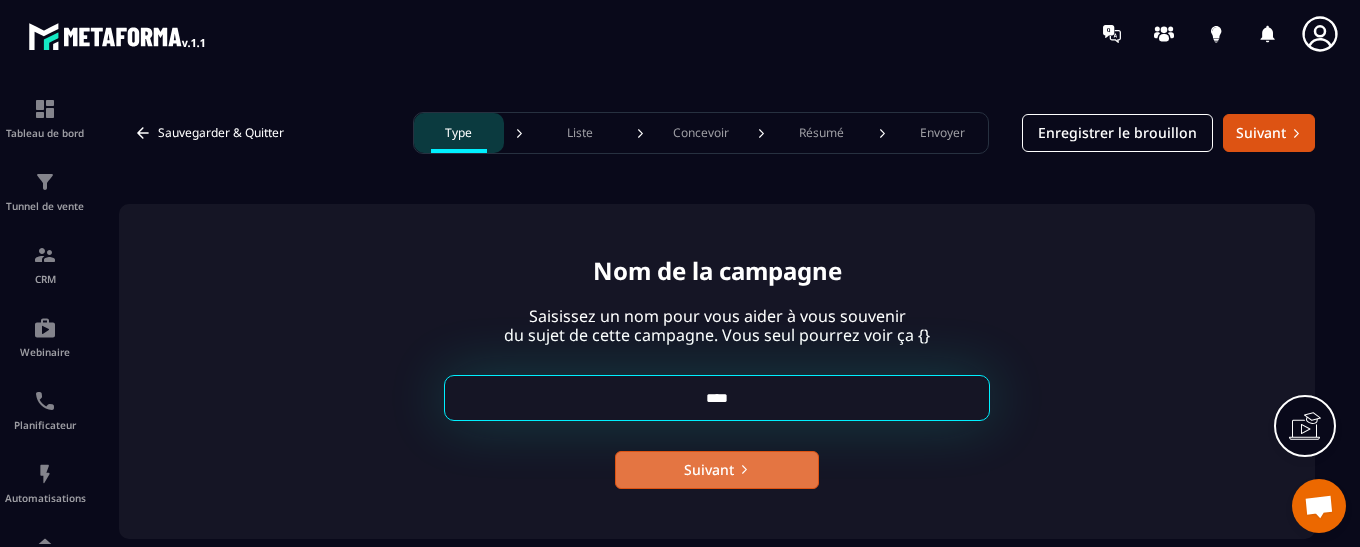 type on "****" 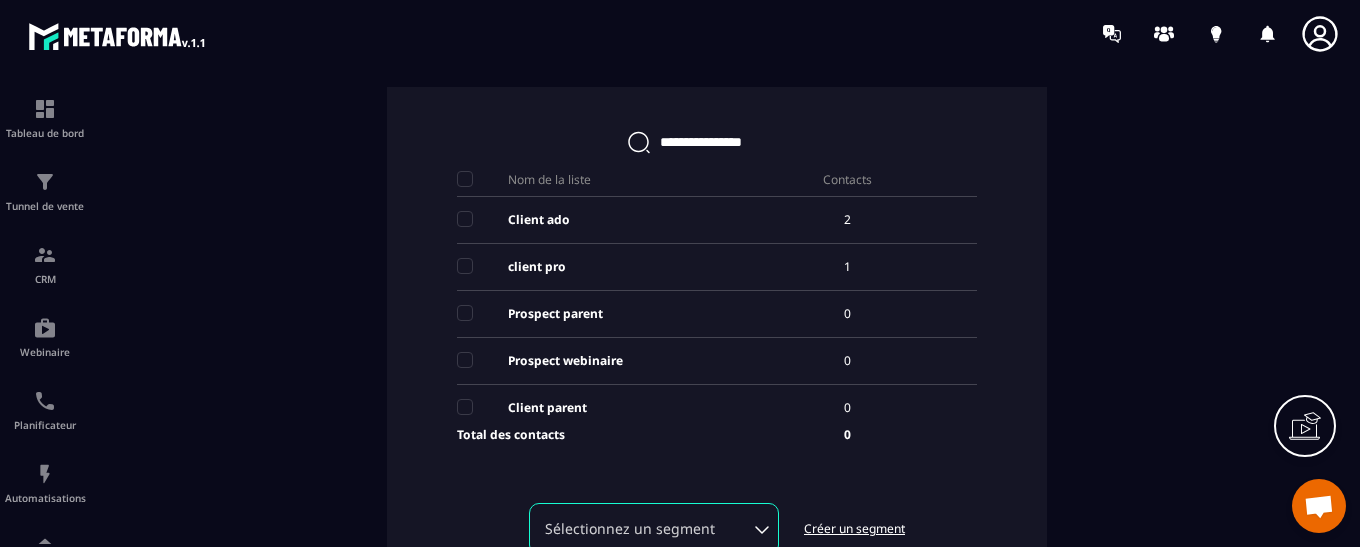 scroll, scrollTop: 298, scrollLeft: 0, axis: vertical 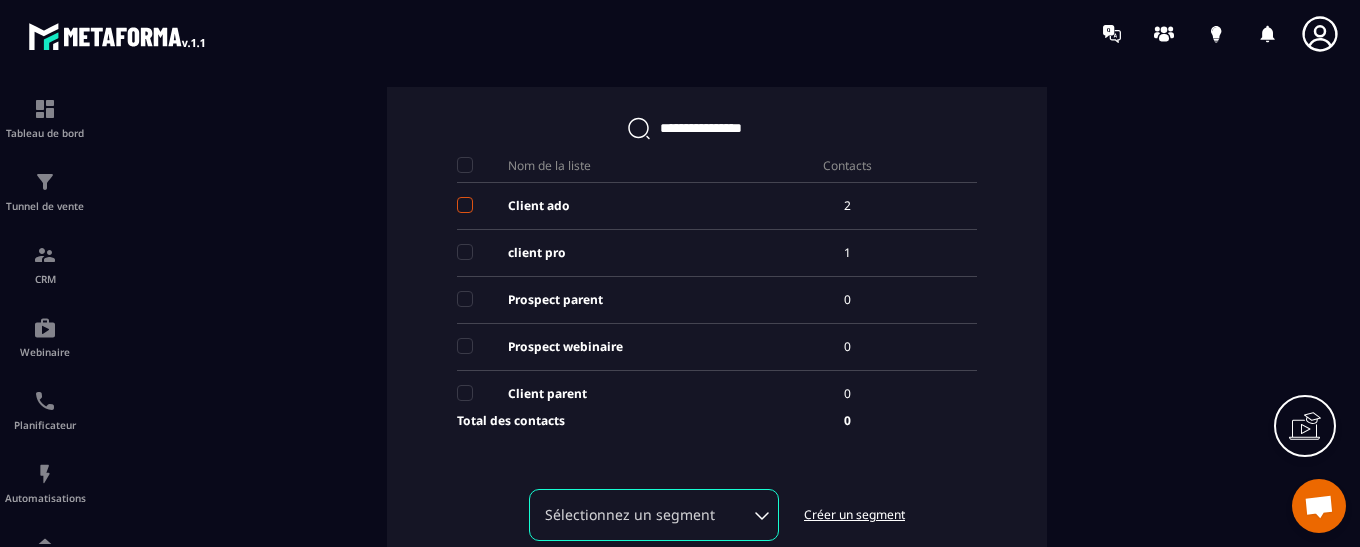 click at bounding box center [465, 205] 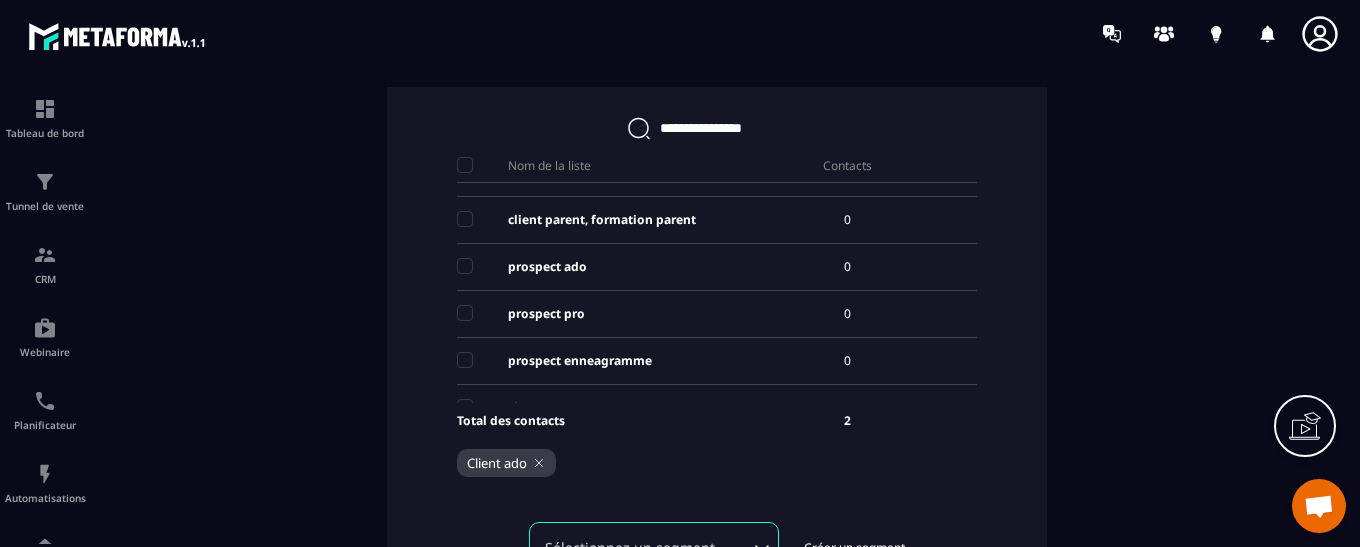 scroll, scrollTop: 222, scrollLeft: 0, axis: vertical 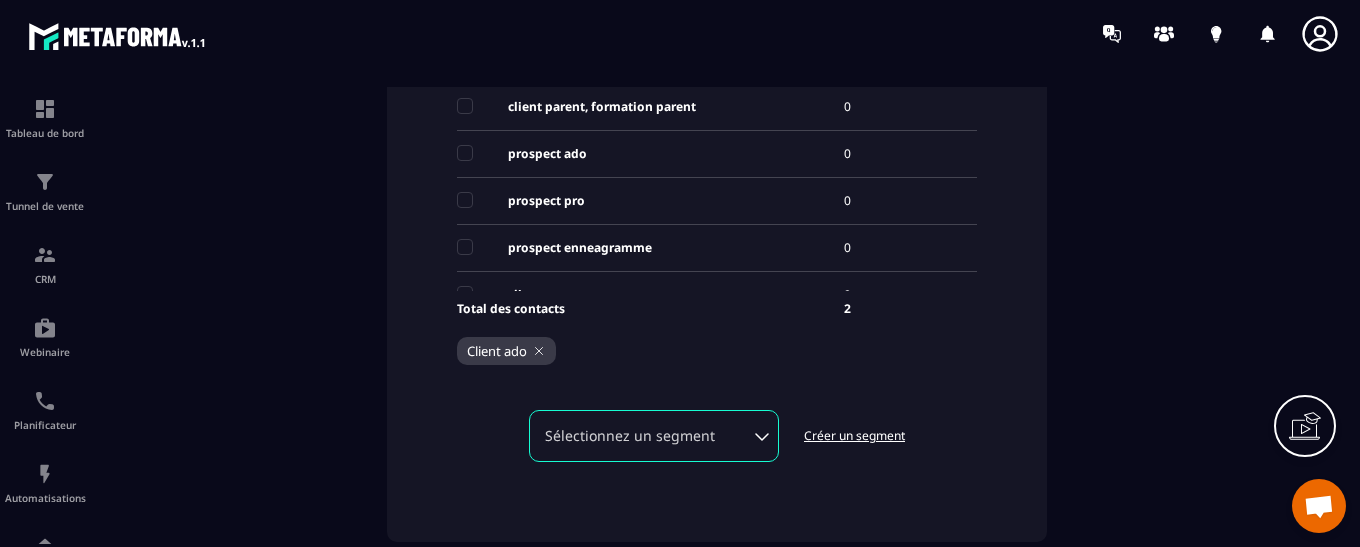 click on "Sélectionnez un segment" at bounding box center (654, 436) 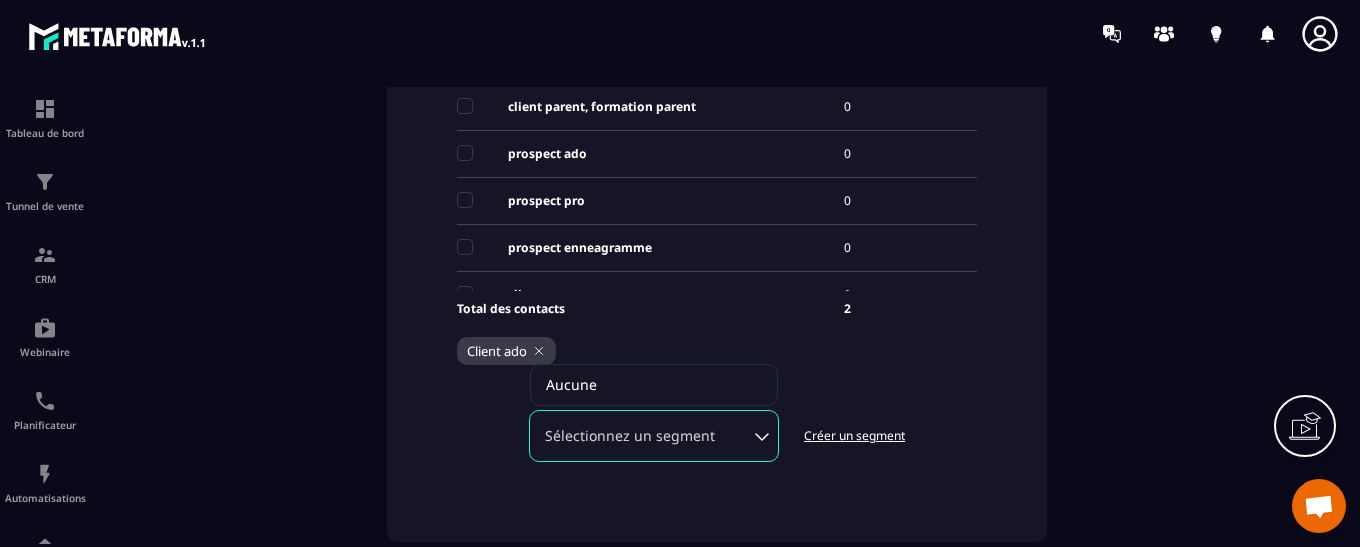 click on "Sélectionnez un segment" at bounding box center [654, 436] 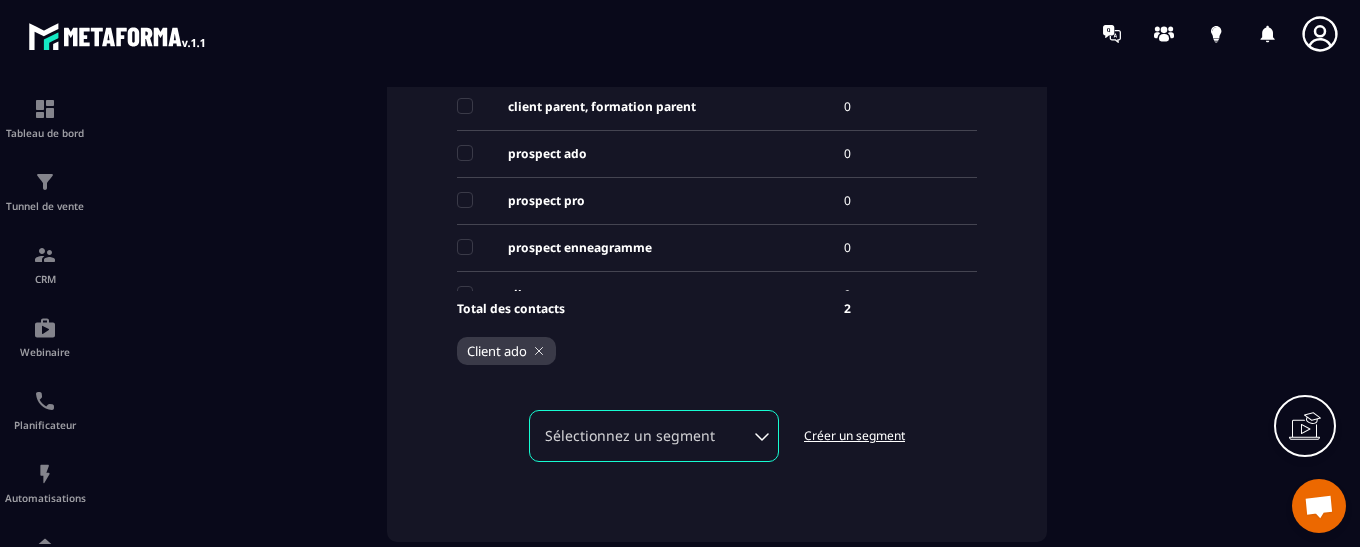 scroll, scrollTop: 0, scrollLeft: 0, axis: both 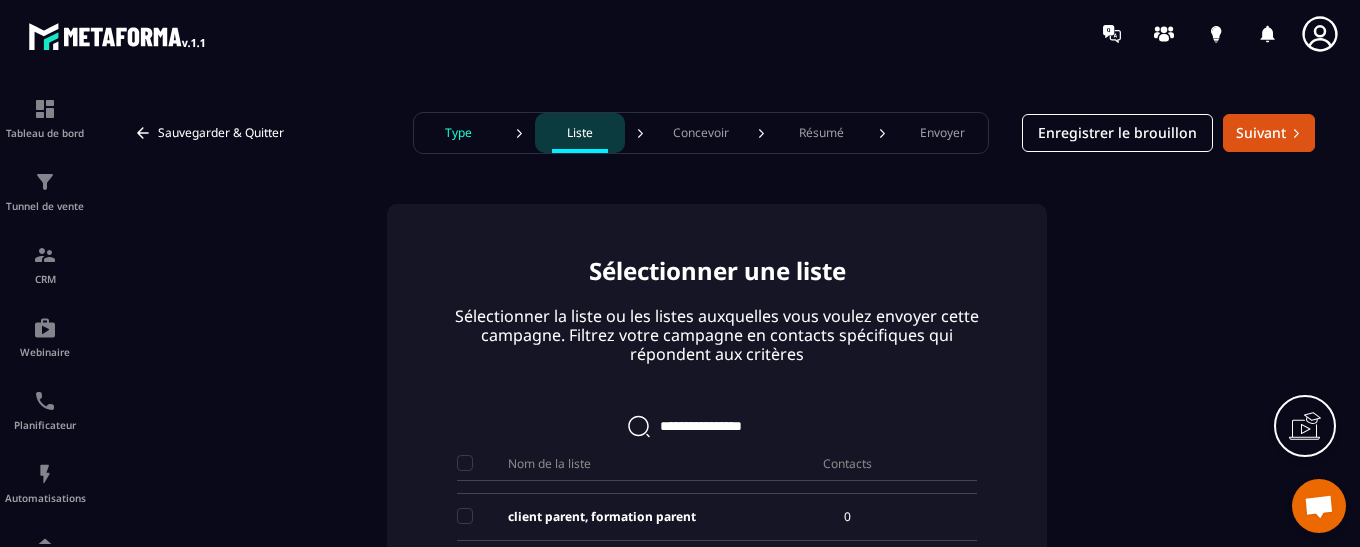 click on "Concevoir" at bounding box center (701, 133) 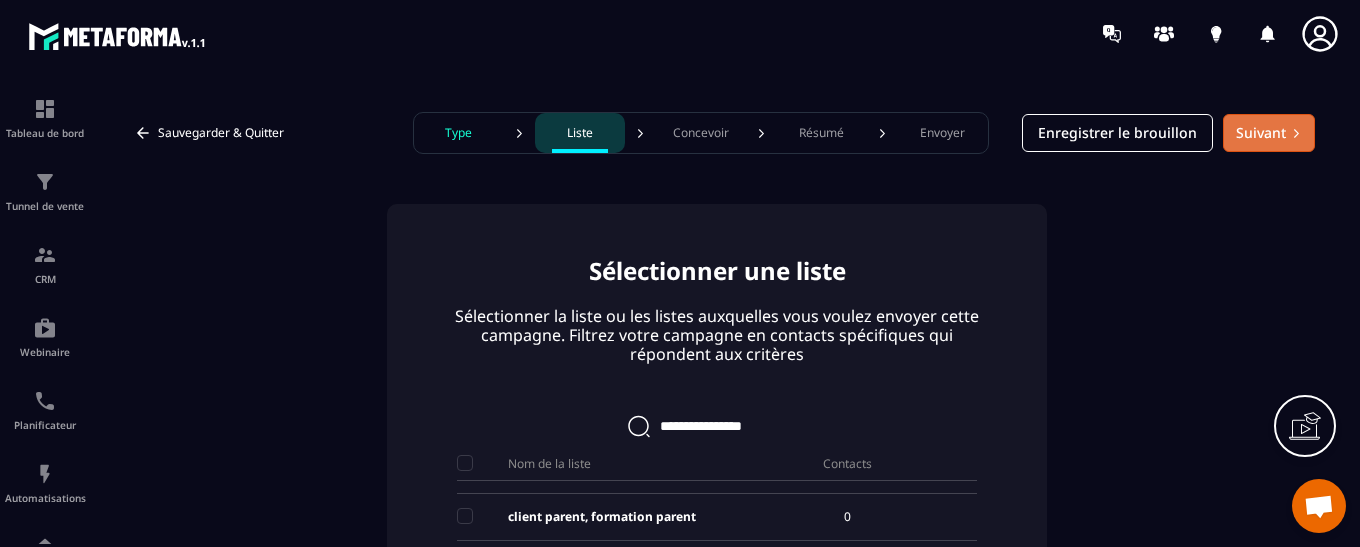 click on "Suivant" at bounding box center (1269, 133) 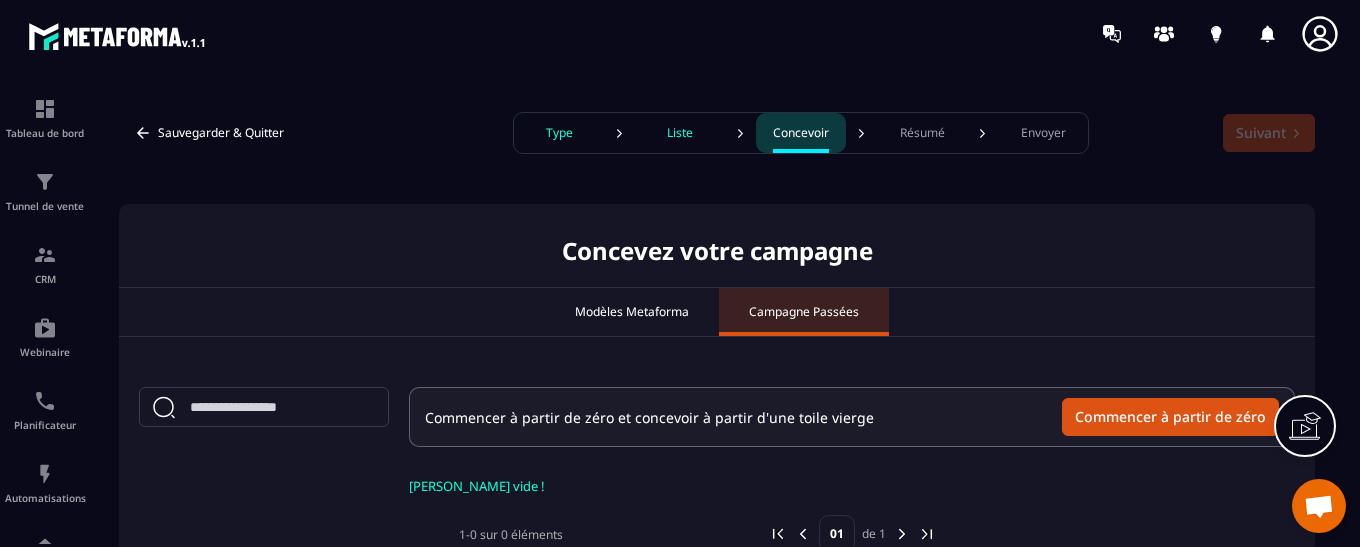 scroll, scrollTop: 60, scrollLeft: 0, axis: vertical 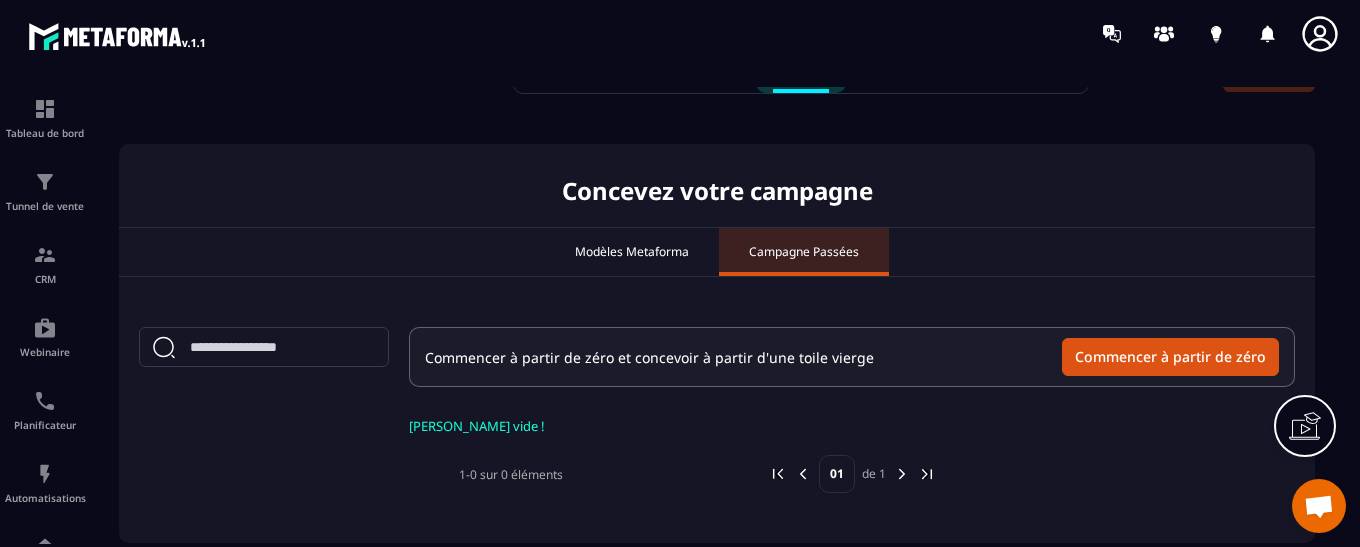click at bounding box center [264, 347] 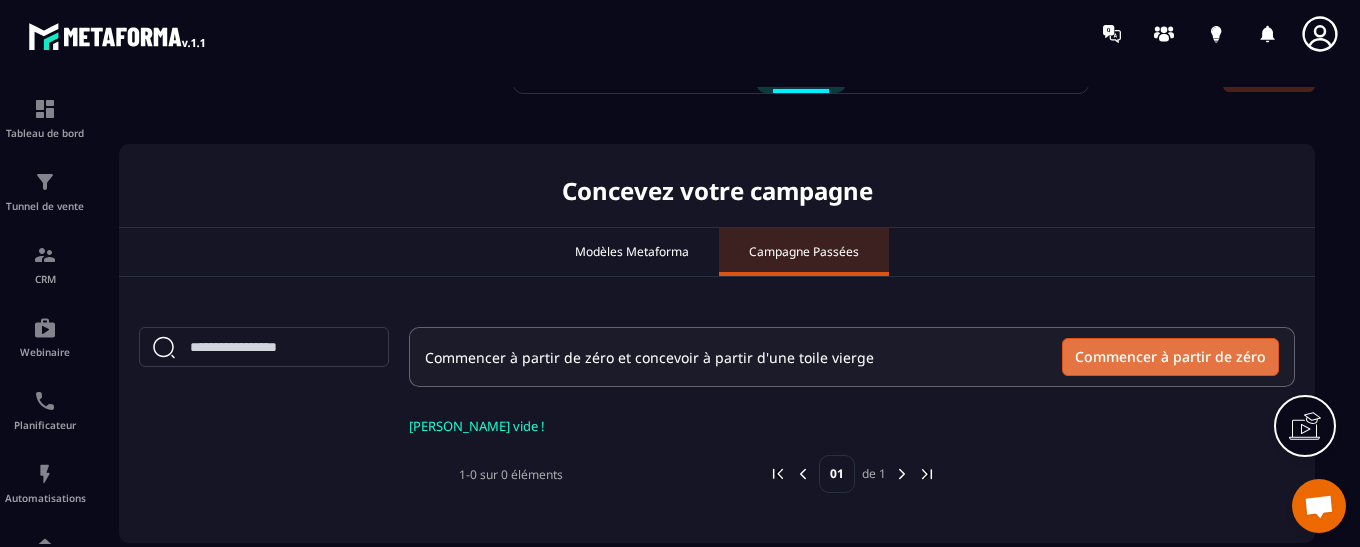 click on "Commencer à partir de zéro" at bounding box center [1170, 357] 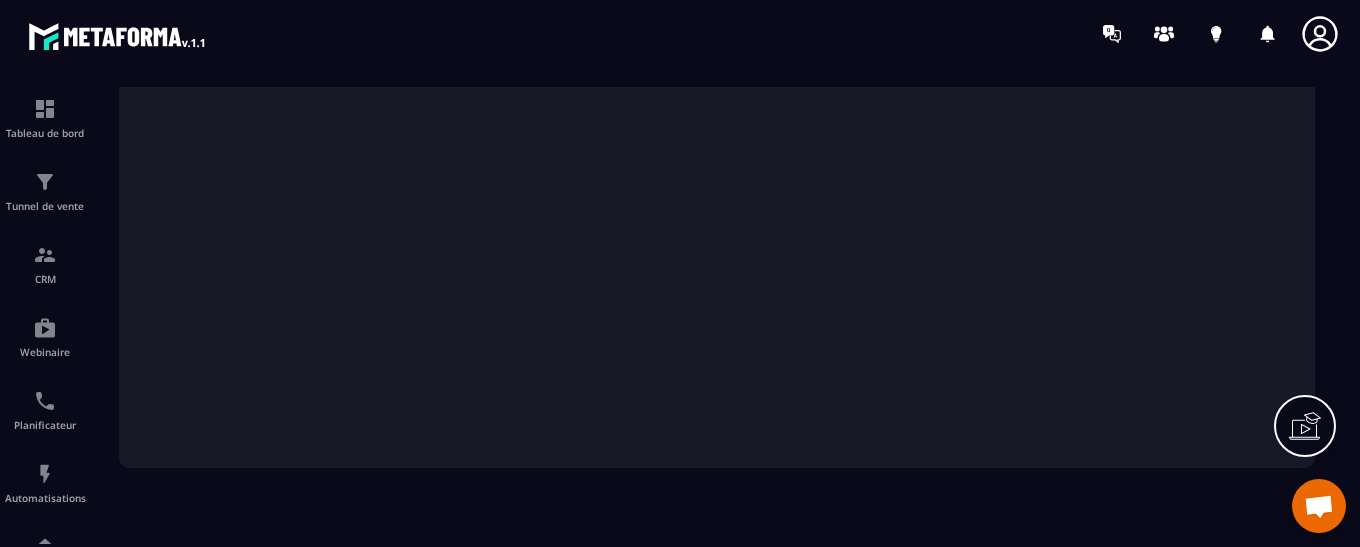 scroll, scrollTop: 164, scrollLeft: 0, axis: vertical 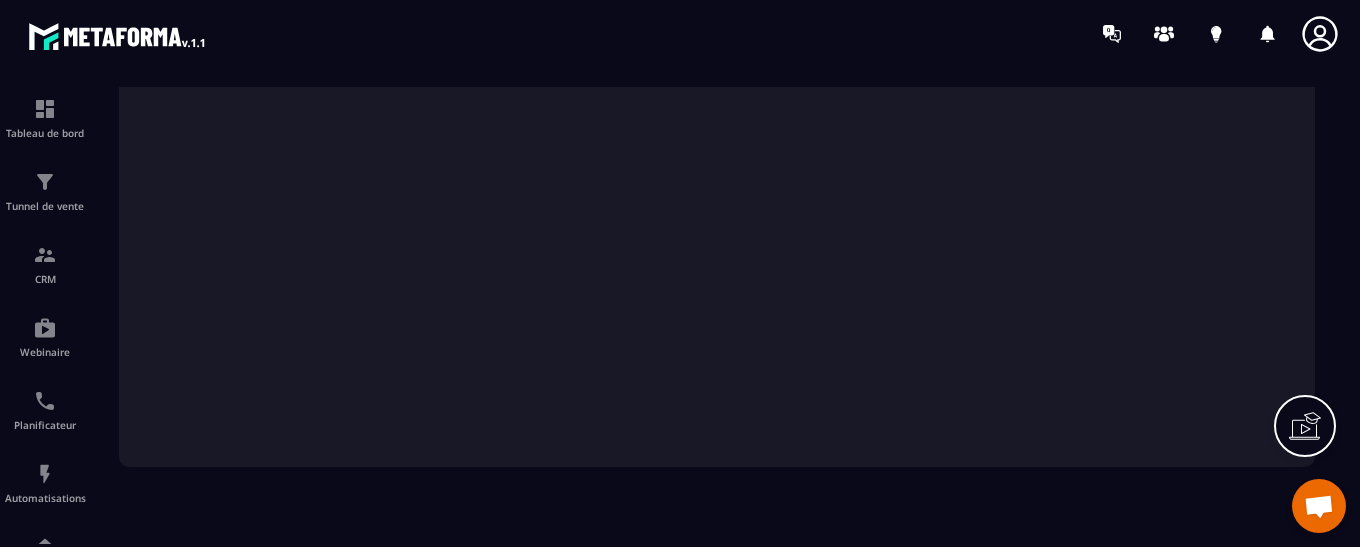 click on "Sauvegarder & Quitter Type Liste Concevoir Résumé Envoyer Suivant  Largeur par défaut Largeur totale" 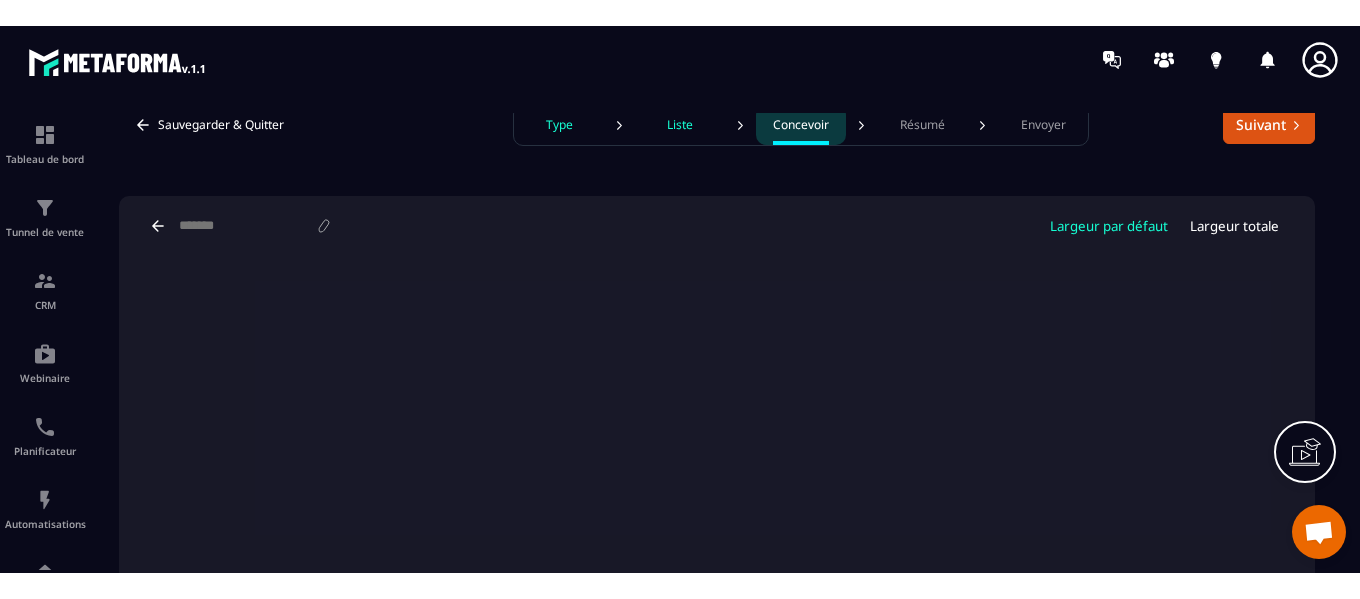 scroll, scrollTop: 34, scrollLeft: 0, axis: vertical 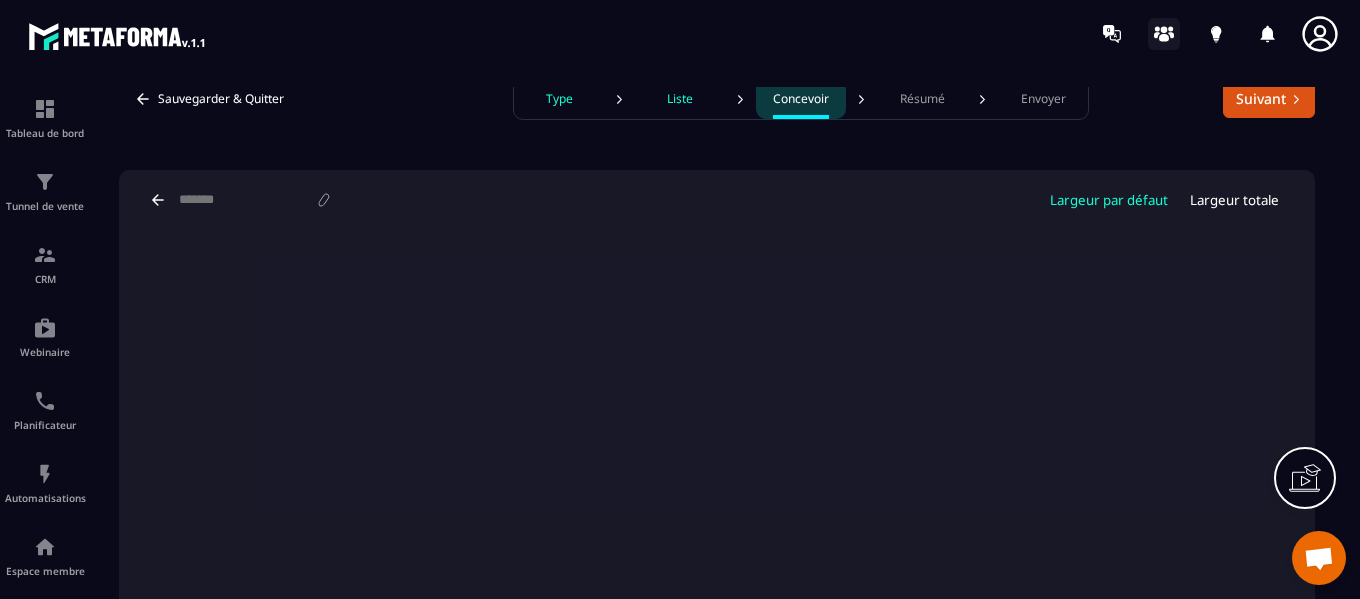 click 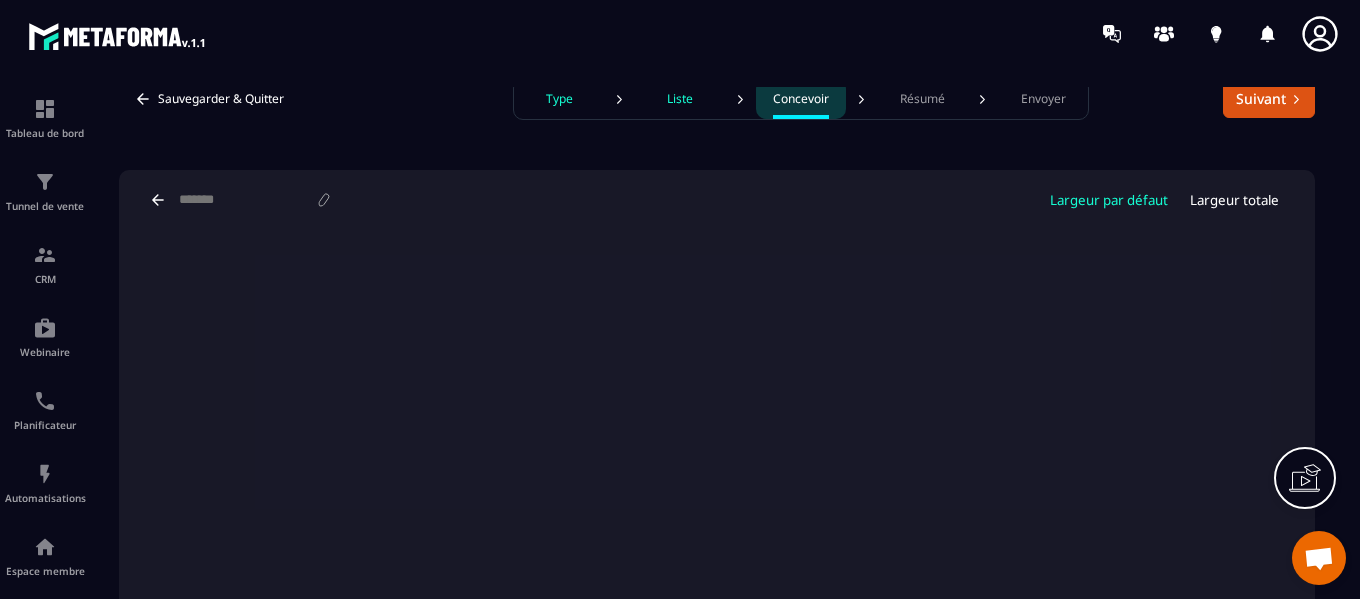 click at bounding box center (1319, 560) 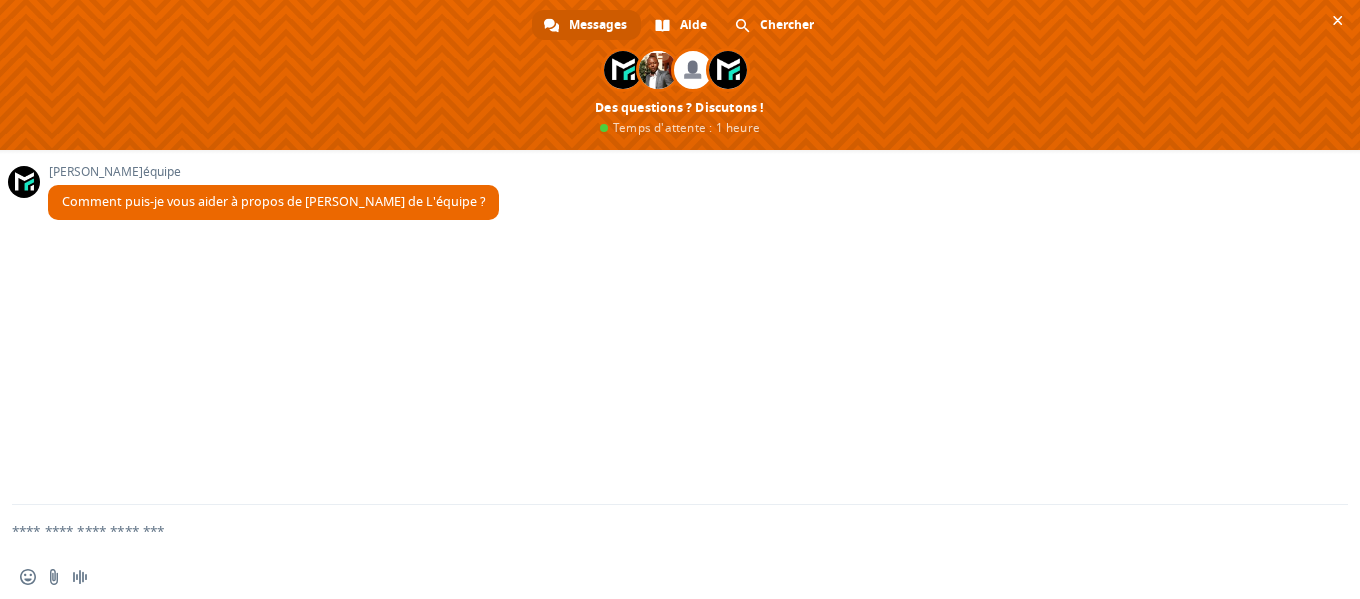 click at bounding box center [656, 530] 